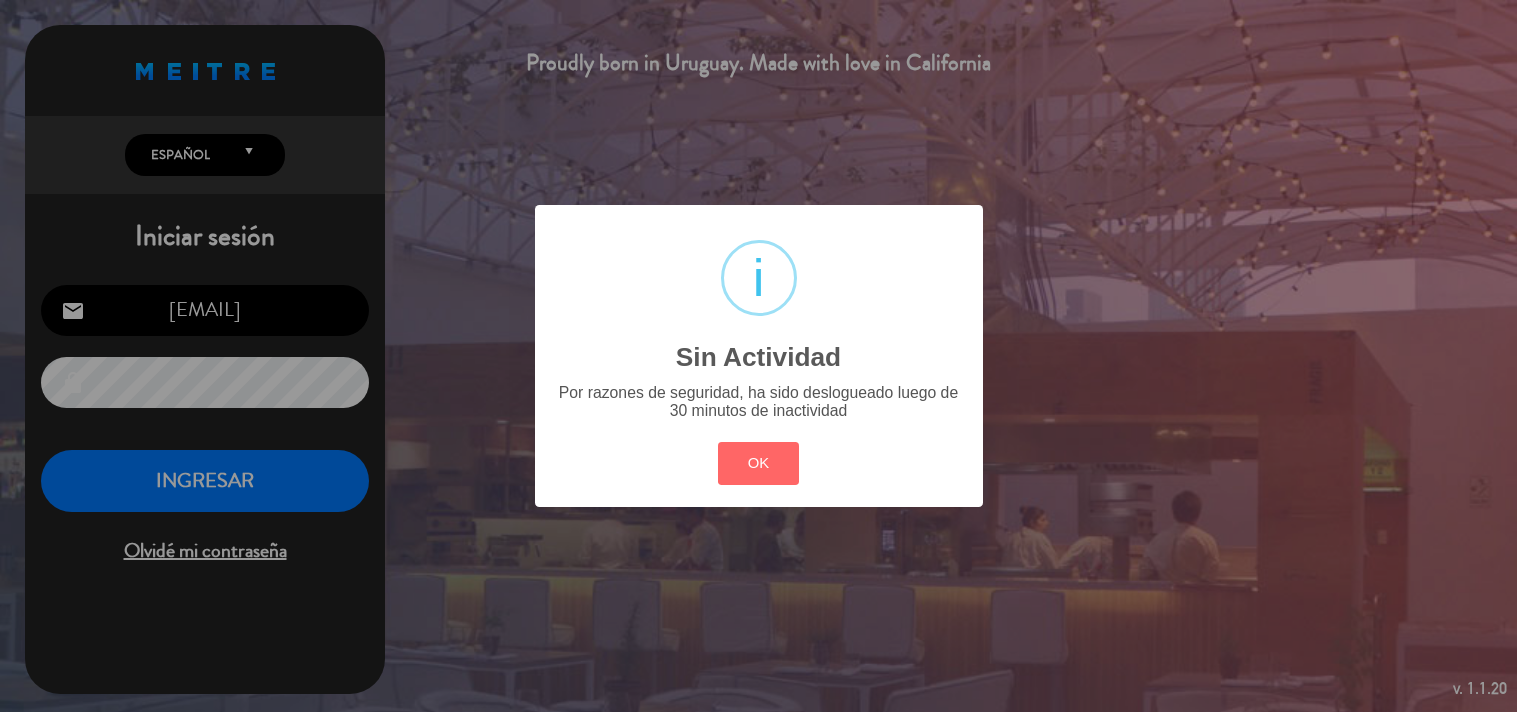 scroll, scrollTop: 0, scrollLeft: 0, axis: both 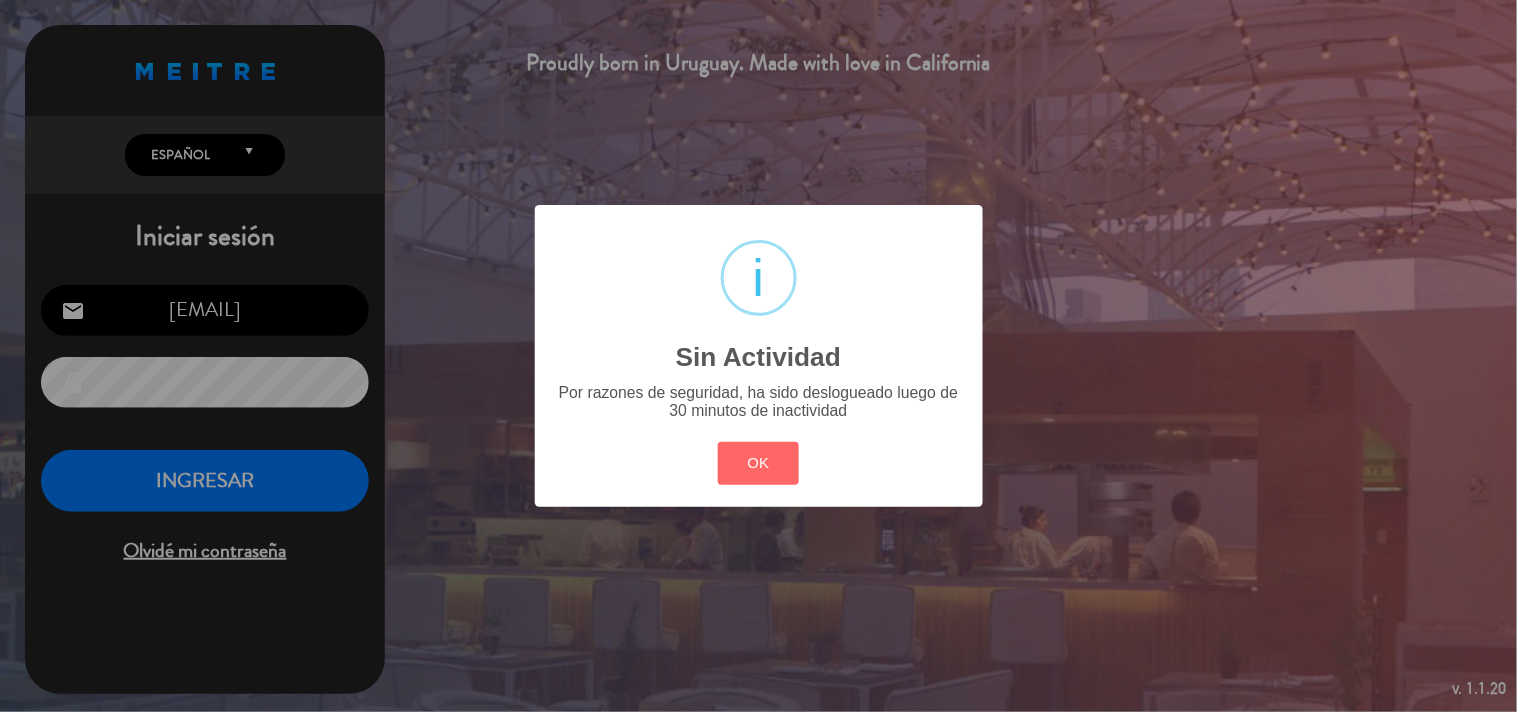 click on "? ! i     Sin Actividad × Por razones de seguridad, ha sido deslogueado luego de [NUMBER] minutos de inactividad OK Cancel" at bounding box center (758, 356) 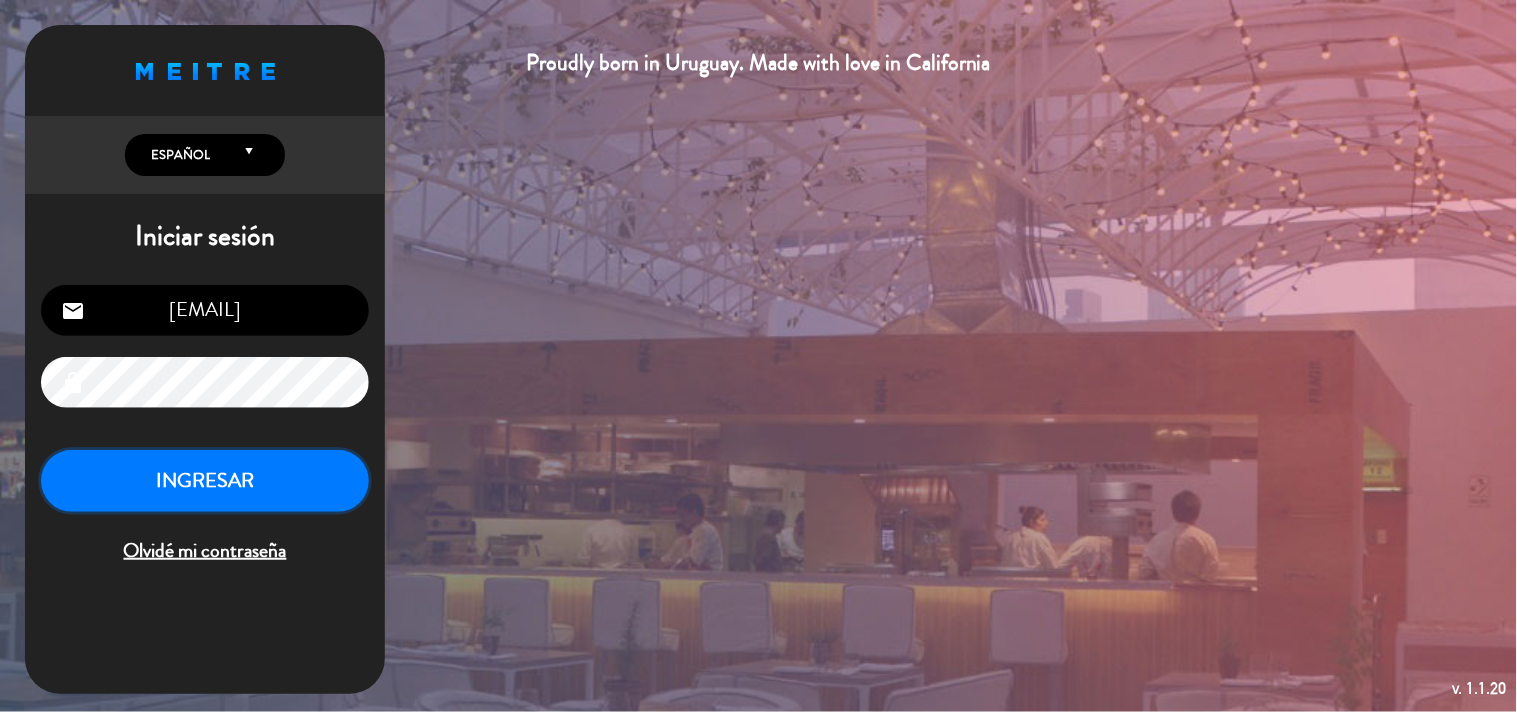 click on "INGRESAR" at bounding box center (205, 481) 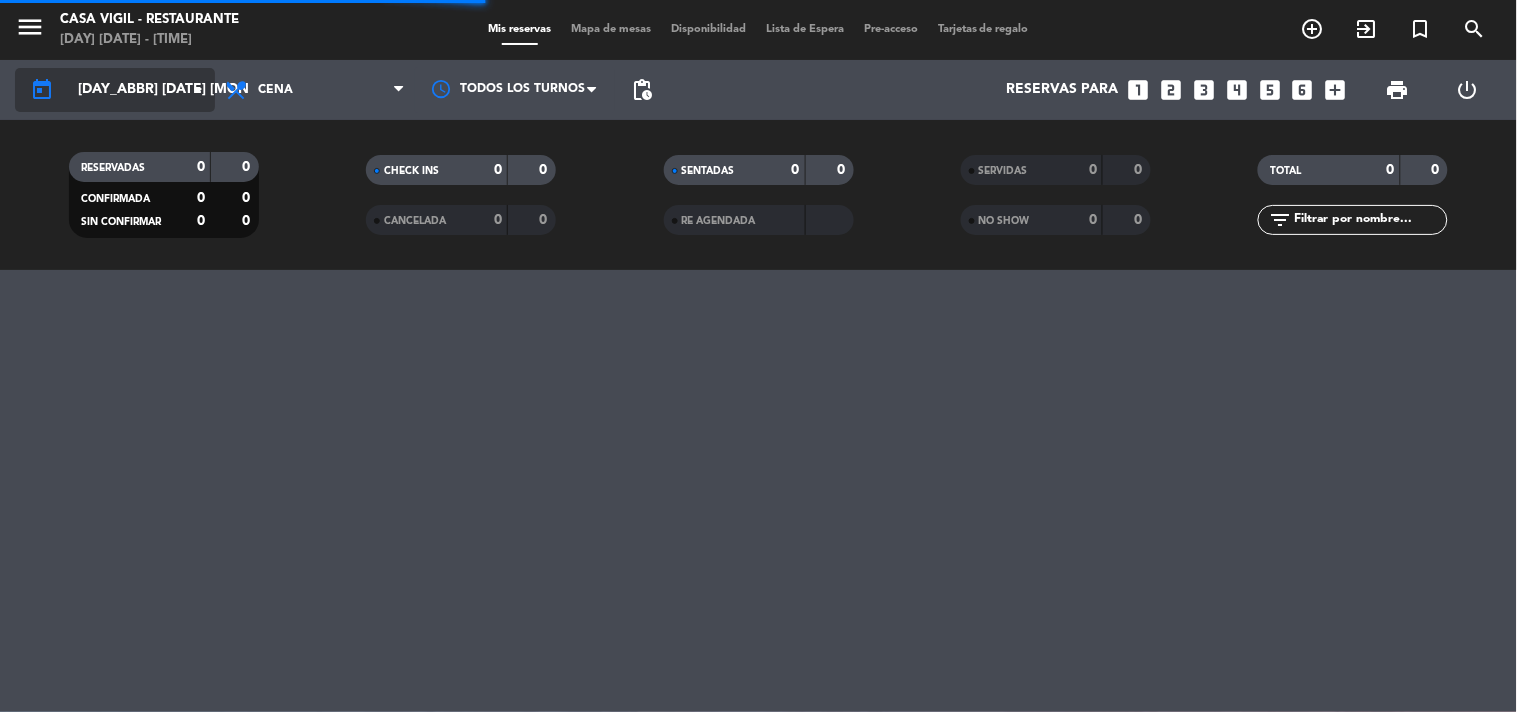 click on "arrow_drop_down" 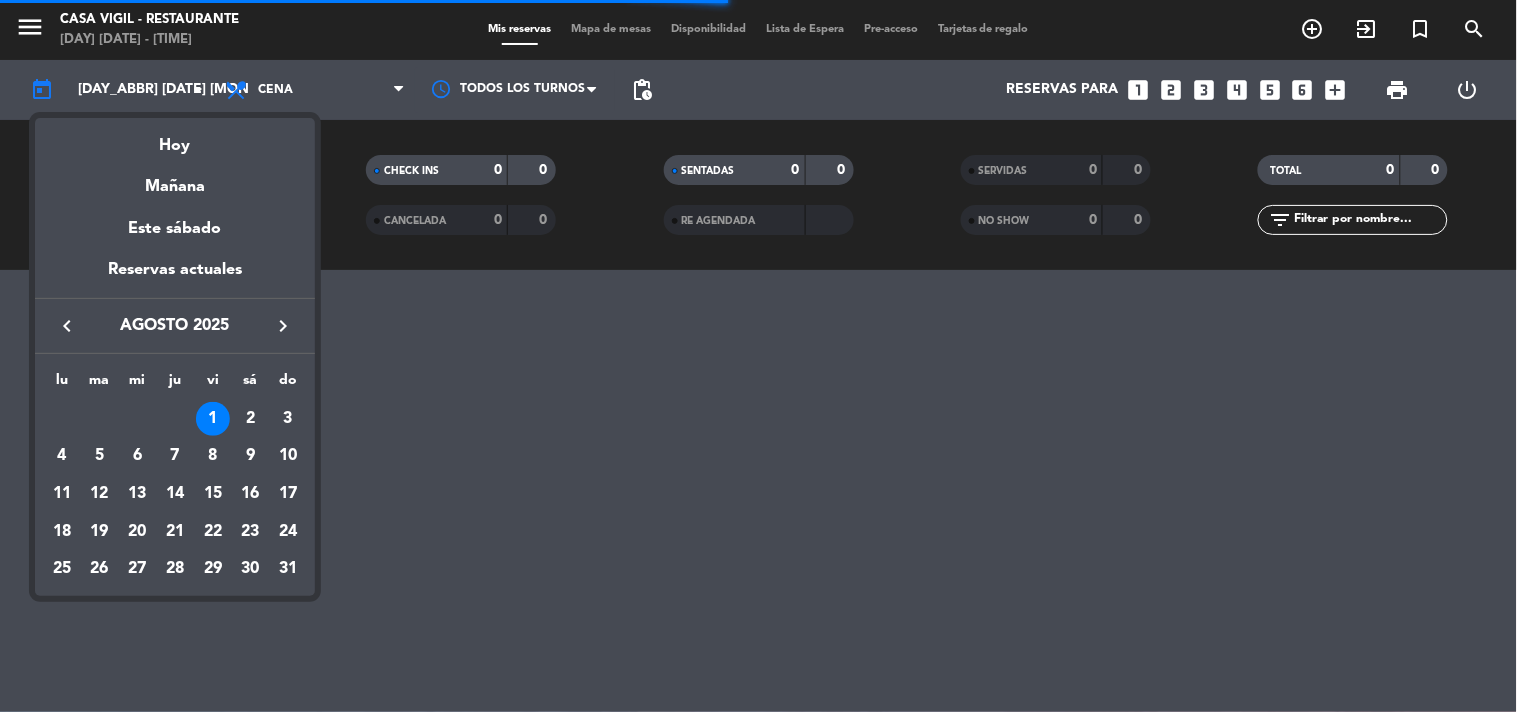 click on "2" at bounding box center [250, 419] 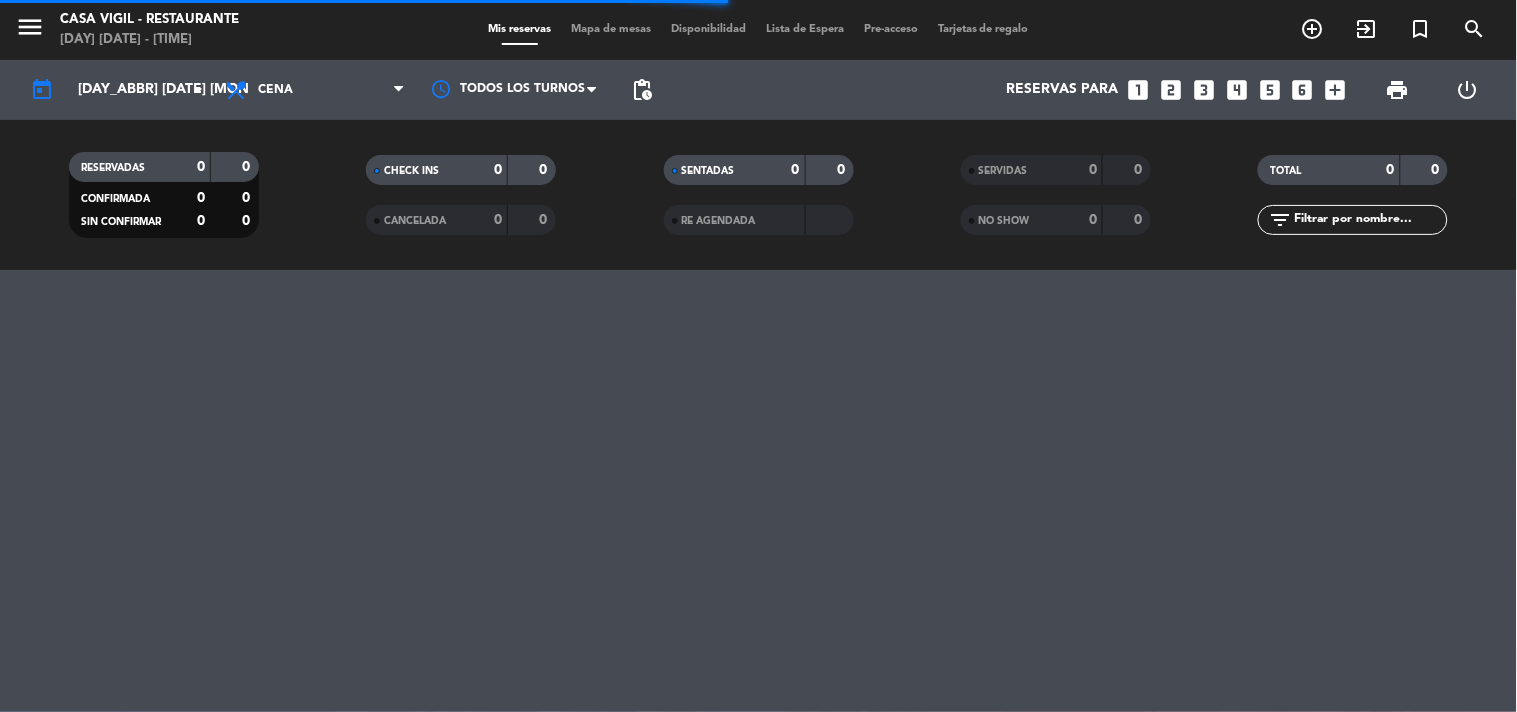 type on "[DAY_ABBR] [DATE] [MONTH_ABBR]" 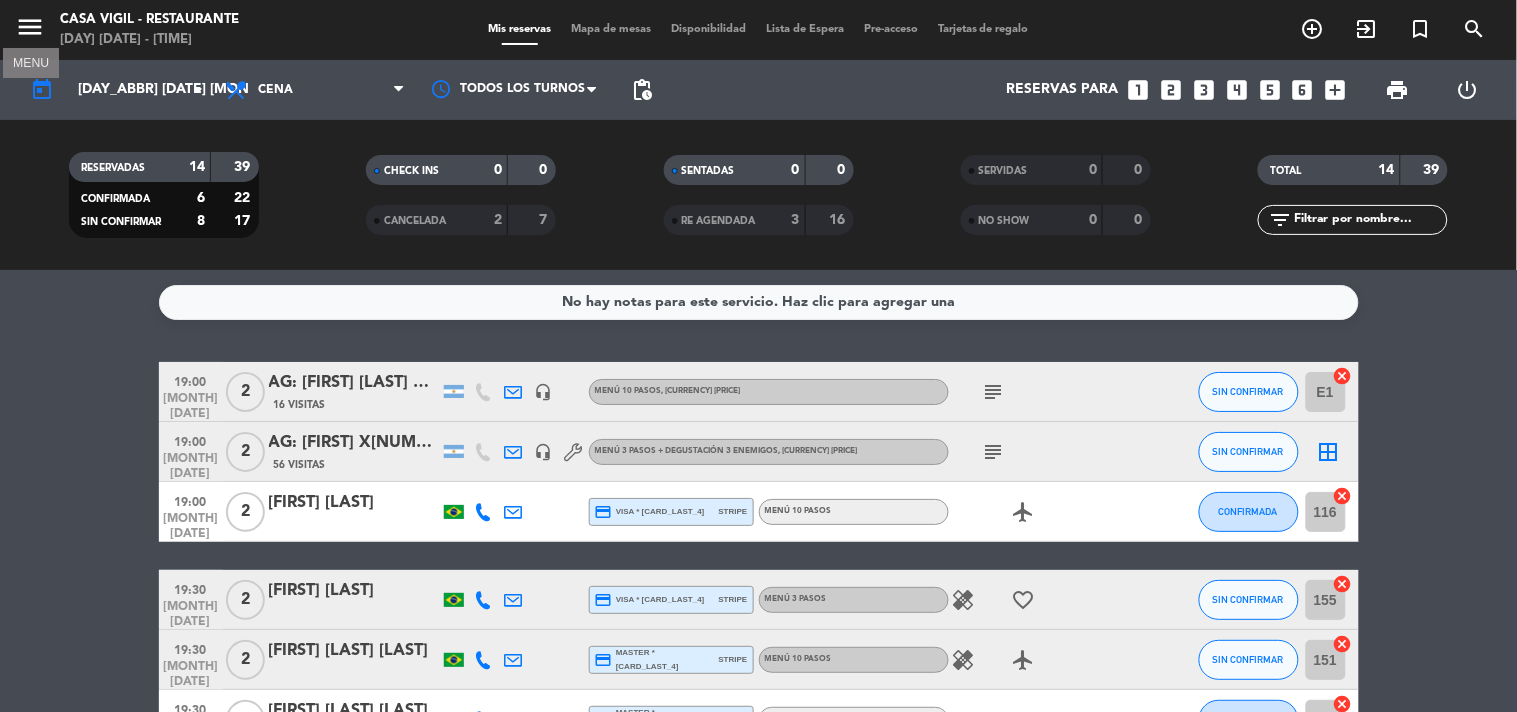 click on "menu" at bounding box center (30, 30) 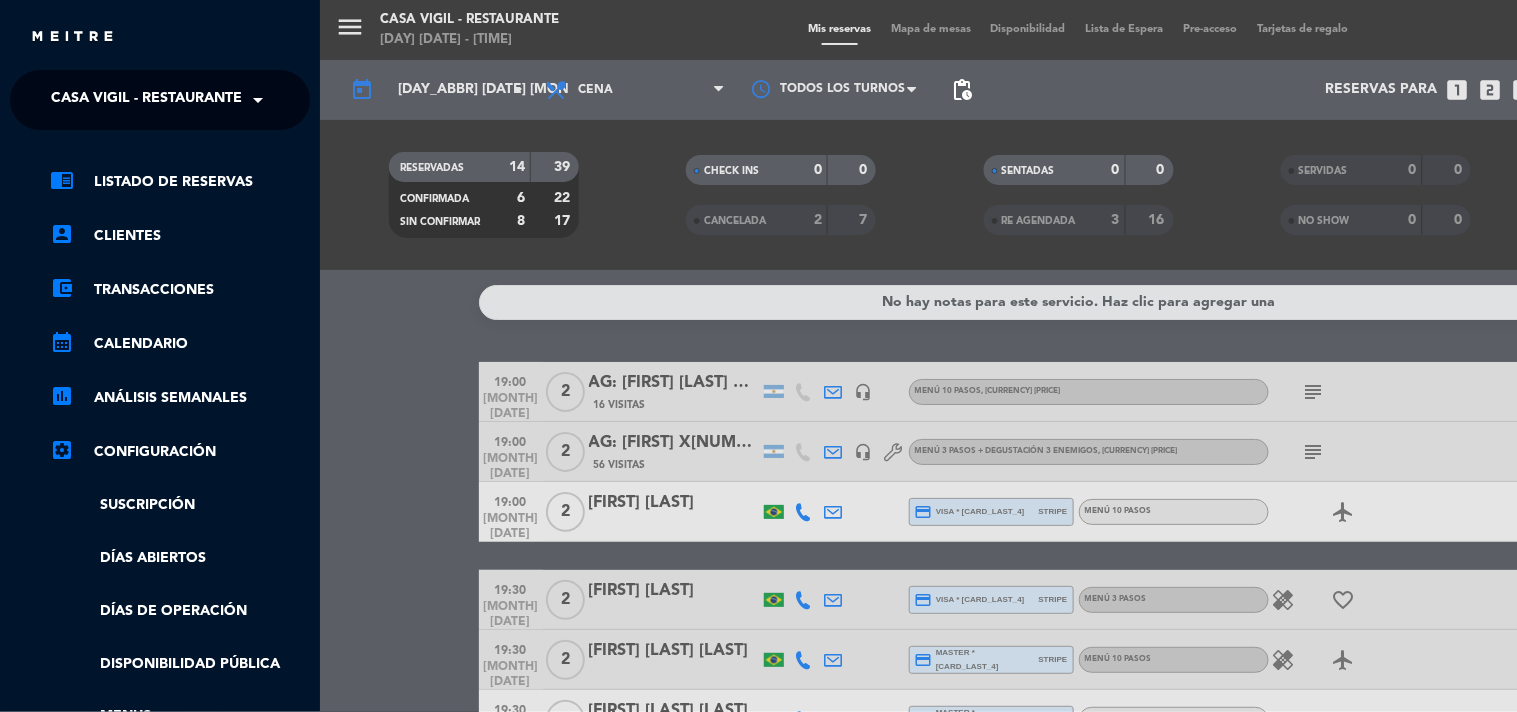 click on "menu  Casa Vigil - Restaurante   [DAY] [DATE] - [TIME]   Mis reservas   Mapa de mesas   Disponibilidad   Lista de Espera   Pre-acceso   Tarjetas de regalo  add_circle_outline exit_to_app turned_in_not search today    [DAY_ABBR] [DATE] arrow_drop_down  Todos los servicios  Almuerzo  Cena  Cena  Todos los servicios  Almuerzo  Cena Todos los turnos pending_actions  Reservas para   looks_one   looks_two   looks_3   looks_4   looks_5   looks_6   add_box  print  power_settings_new   RESERVADAS   [NUMBER]   [NUMBER]   CONFIRMADA   [NUMBER]   [NUMBER]   SIN CONFIRMAR   [NUMBER]   [NUMBER]   CHECK INS   [NUMBER]   [NUMBER]   CANCELADA   [NUMBER]   [NUMBER]   SENTADAS   [NUMBER]   [NUMBER]   RE AGENDADA   [NUMBER]   [NUMBER]   SERVIDAS   [NUMBER]   [NUMBER]   NO SHOW   [NUMBER]   [NUMBER]   TOTAL   [NUMBER]   [NUMBER]  filter_list  No hay notas para este servicio. Haz clic para agregar una   [TIME]   [MONTH] [DATE]   [NUMBER]   AG: [FIRST] [LAST] X[NUMBER]/[COMPANY]    [NUMBER] Visitas   headset_mic   Menú [NUMBER] pasos , [CURRENCY] [PRICE]  subject  SIN CONFIRMAR E[NUMBER]  cancel   [TIME]   [MONTH] [DATE]   [NUMBER]   AG: [FIRST] X[NUMBER]/[COMPANY]   [NUMBER] Visitas   headset_mic  , [CURRENCY] [PRICE]  [TIME]" at bounding box center [1078, 356] 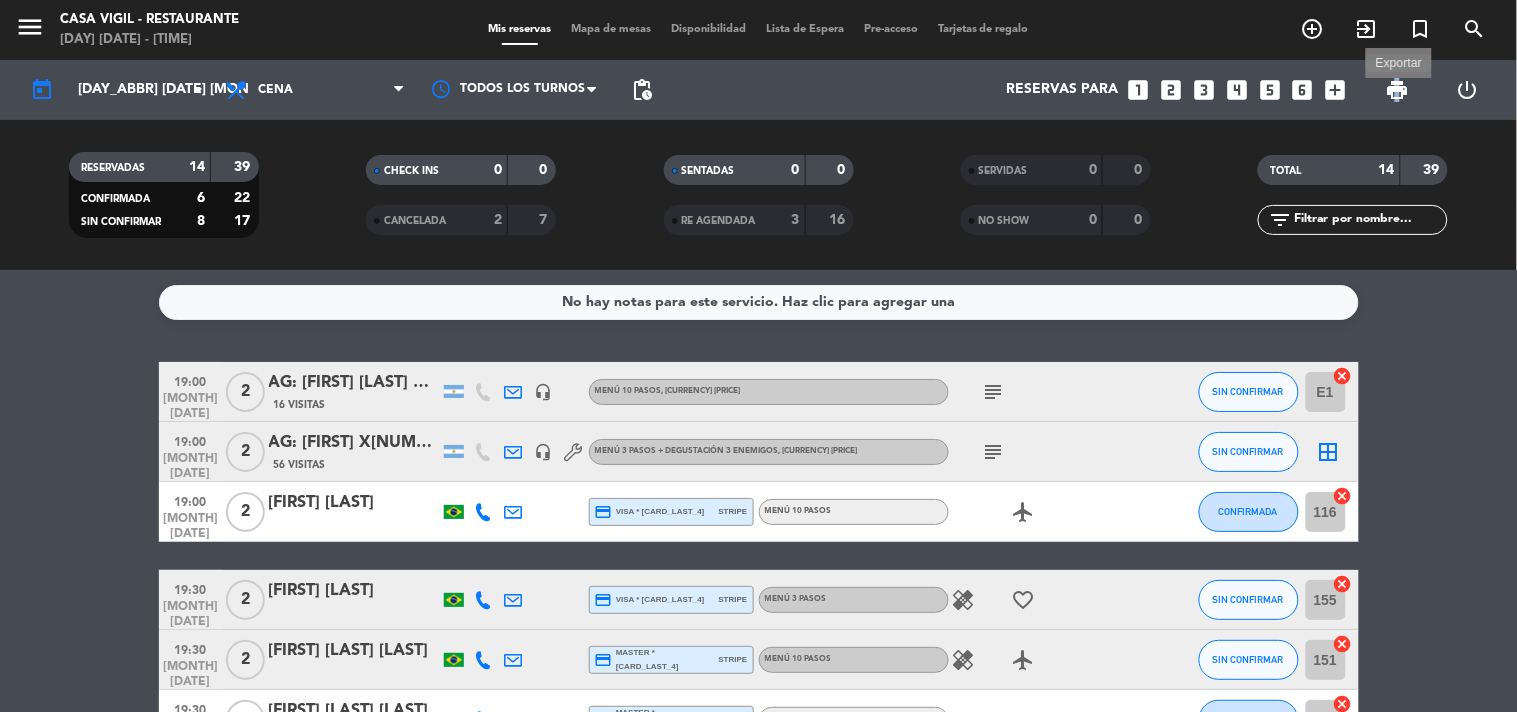 click on "print" at bounding box center [1398, 90] 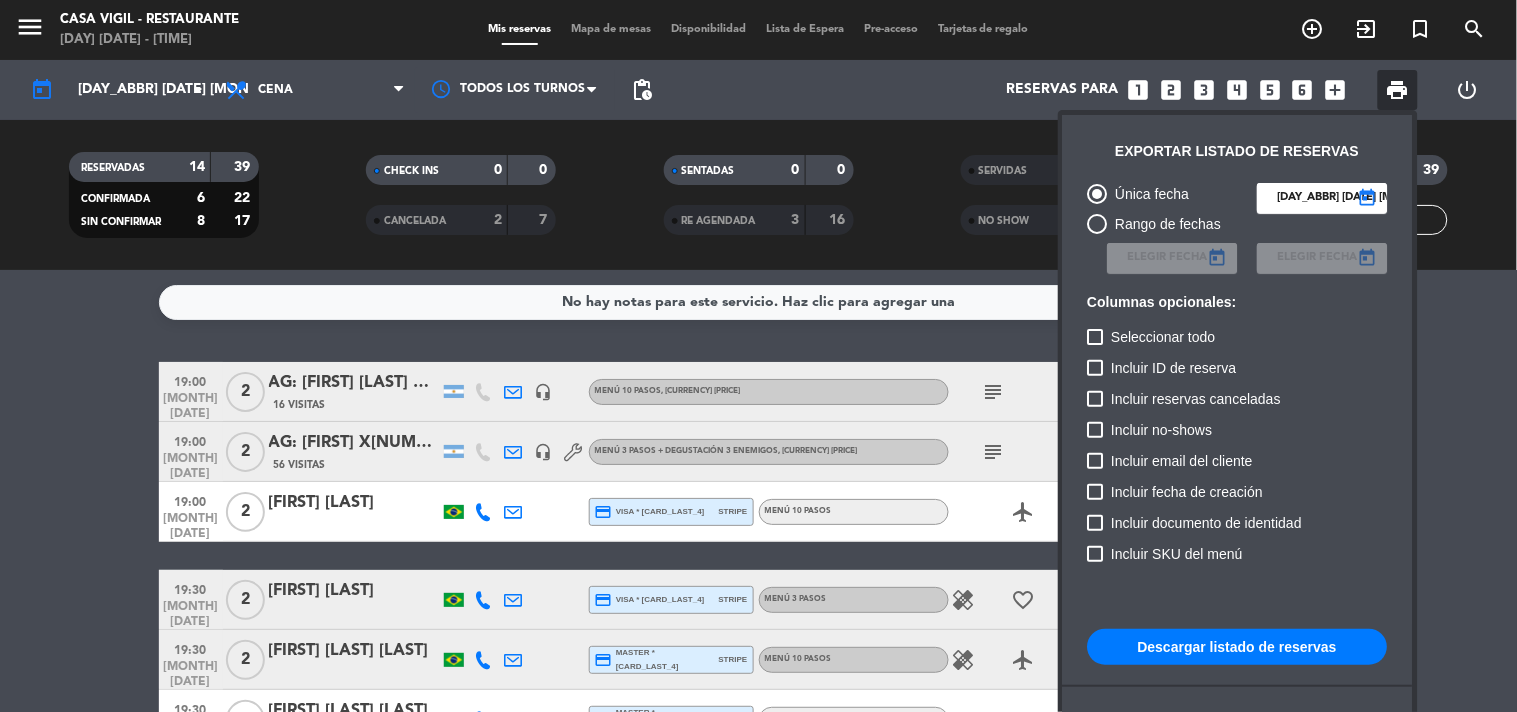click on "Columnas opcionales:" at bounding box center [1238, 310] 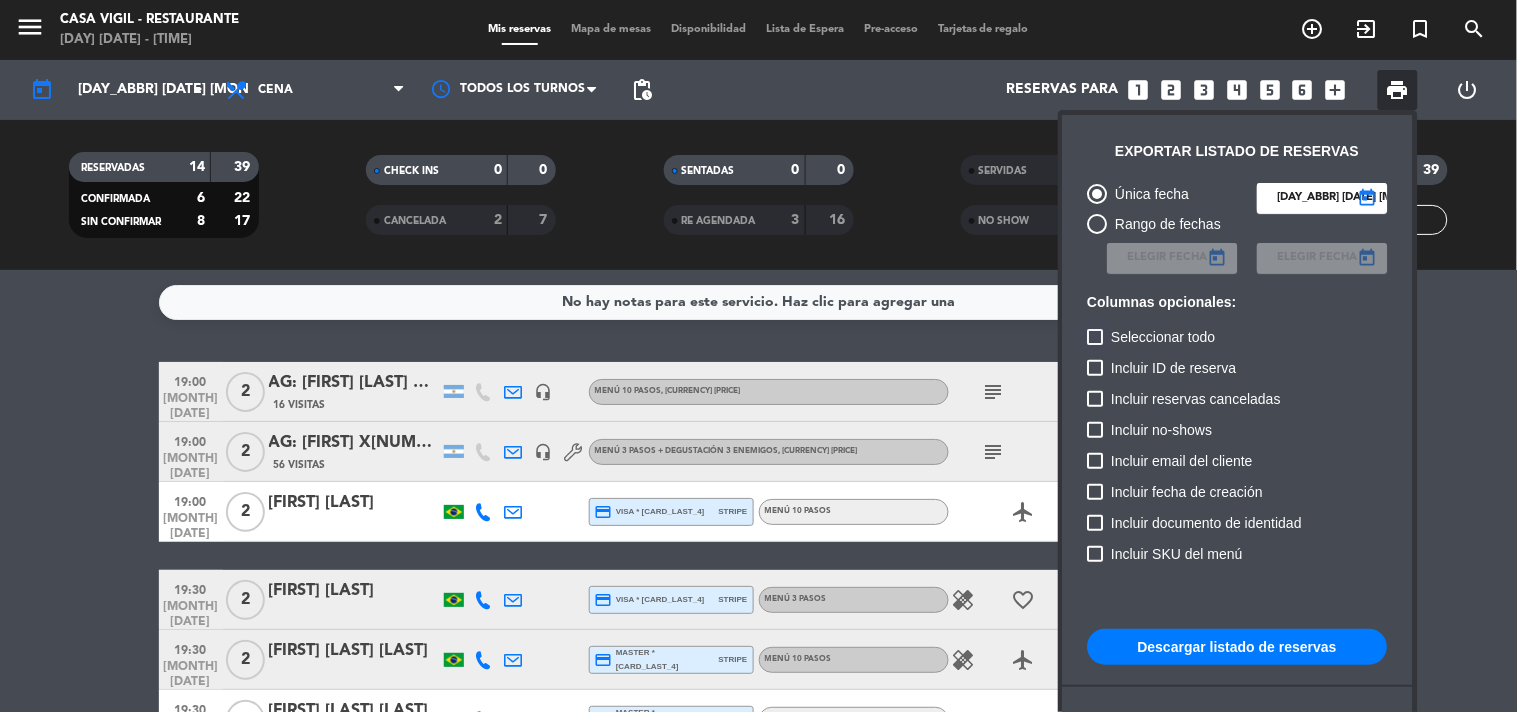 click at bounding box center (1096, 337) 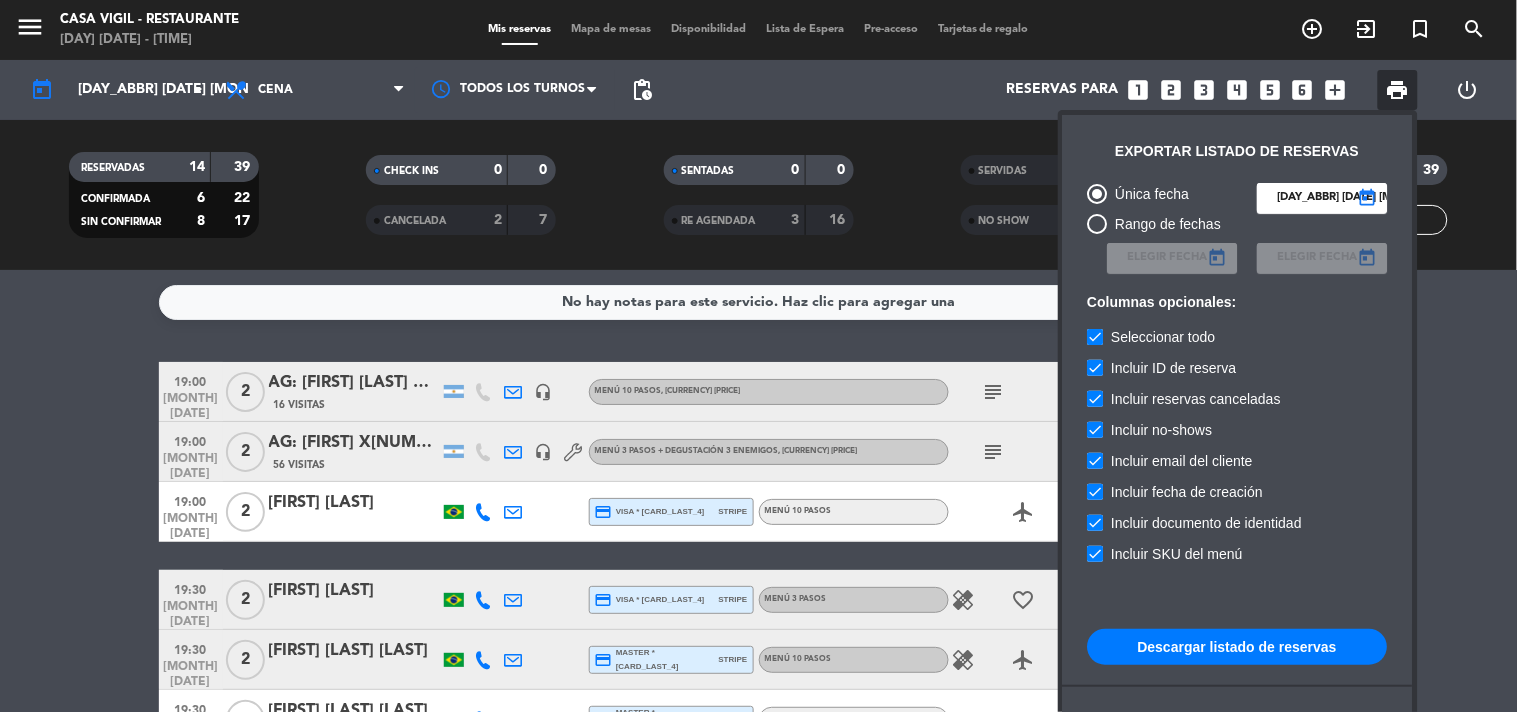 click on "Única fecha     [DAY_ABBR] [DATE] [MONTH_ABBR]  today  Rango de fechas   Elegir Fecha  today  Elegir Fecha  today  Columnas opcionales:     Seleccionar todo     Incluir ID de reserva     Incluir reservas canceladas     Incluir no-shows     Incluir email del cliente     Incluir fecha de creación     Incluir documento de identidad     Incluir SKU del menú   Descargar listado de reservas   Otras descargas disponibles   Escalonamiento de cubiertos" at bounding box center [1238, 497] 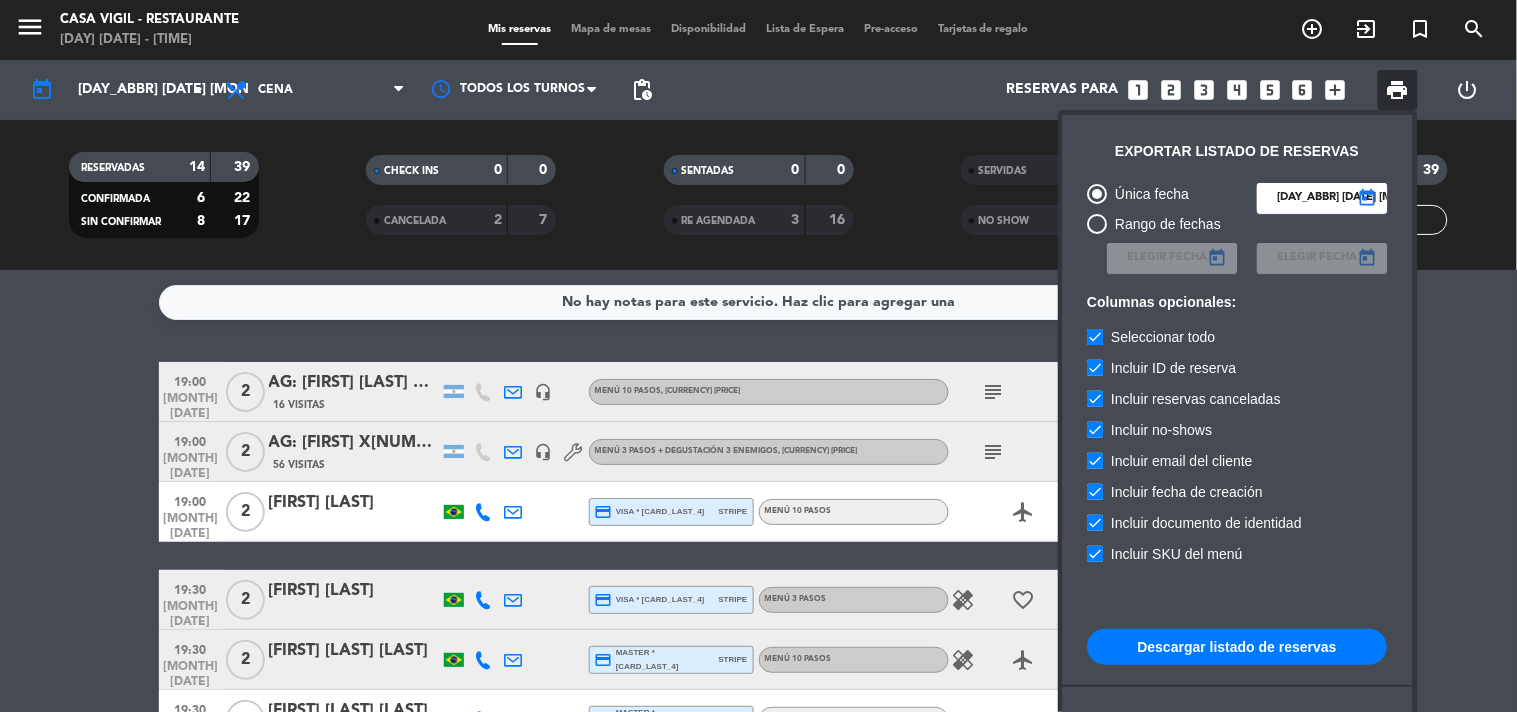 click at bounding box center [758, 356] 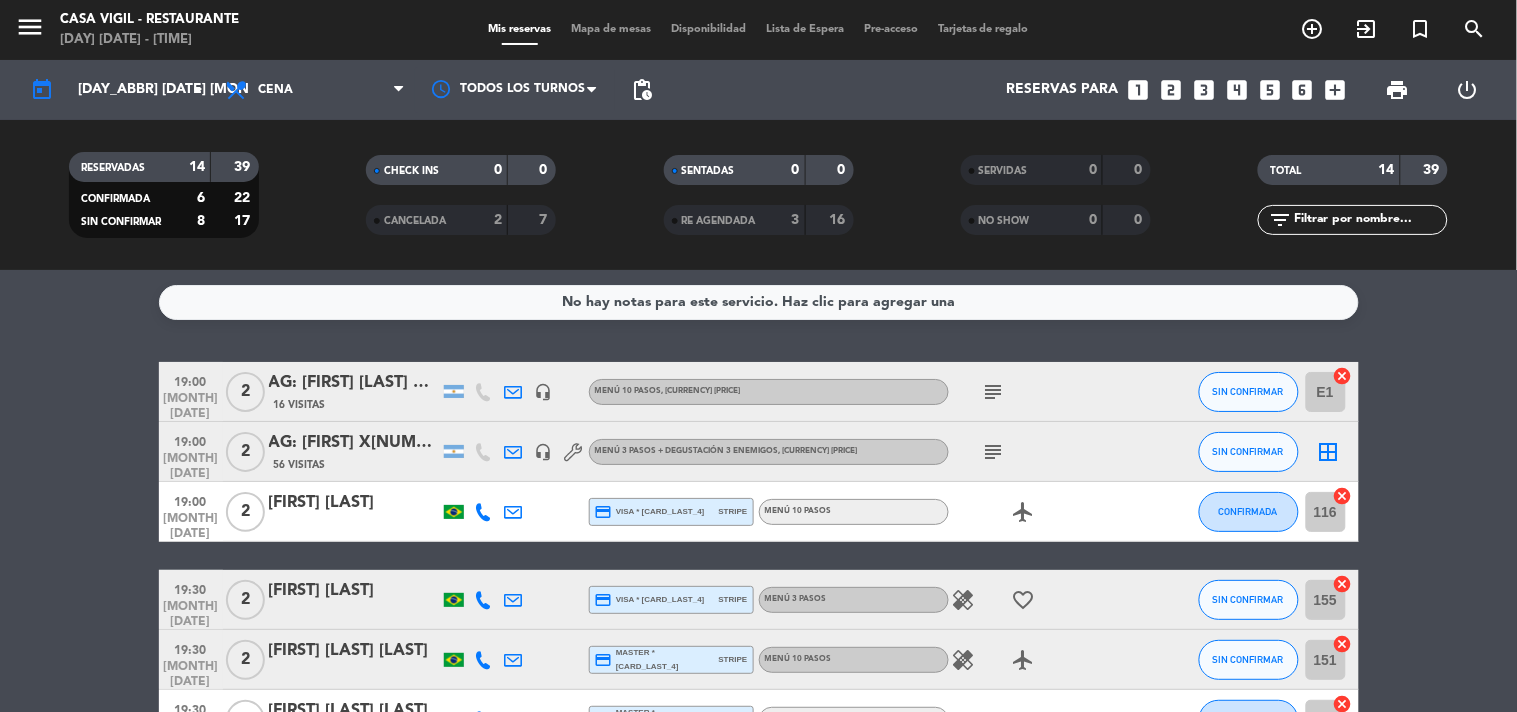 click at bounding box center (398, 90) 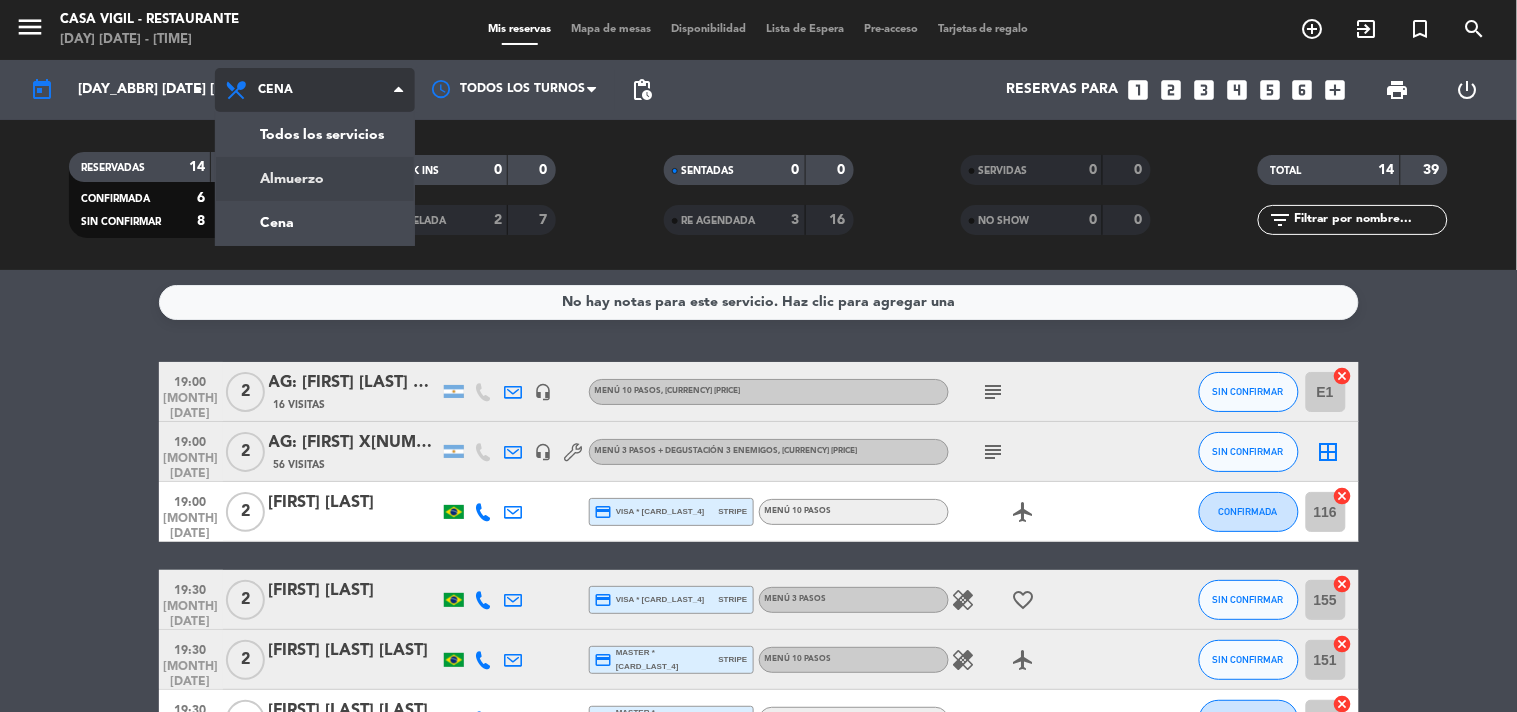 click on "menu  Casa Vigil - Restaurante   [DAY] [DATE] - [TIME]   Mis reservas   Mapa de mesas   Disponibilidad   Lista de Espera   Pre-acceso   Tarjetas de regalo  add_circle_outline exit_to_app turned_in_not search today    [DAY_ABBR] [DATE] arrow_drop_down  Todos los servicios  Almuerzo  Cena  Cena  Todos los servicios  Almuerzo  Cena Todos los turnos pending_actions  Reservas para   looks_one   looks_two   looks_3   looks_4   looks_5   looks_6   add_box  print  power_settings_new   RESERVADAS   [NUMBER]   [NUMBER]   CONFIRMADA   [NUMBER]   [NUMBER]   SIN CONFIRMAR   [NUMBER]   [NUMBER]   CHECK INS   [NUMBER]   [NUMBER]   CANCELADA   [NUMBER]   [NUMBER]   SENTADAS   [NUMBER]   [NUMBER]   RE AGENDADA   [NUMBER]   [NUMBER]   SERVIDAS   [NUMBER]   [NUMBER]   NO SHOW   [NUMBER]   [NUMBER]   TOTAL   [NUMBER]   [NUMBER]  filter_list" 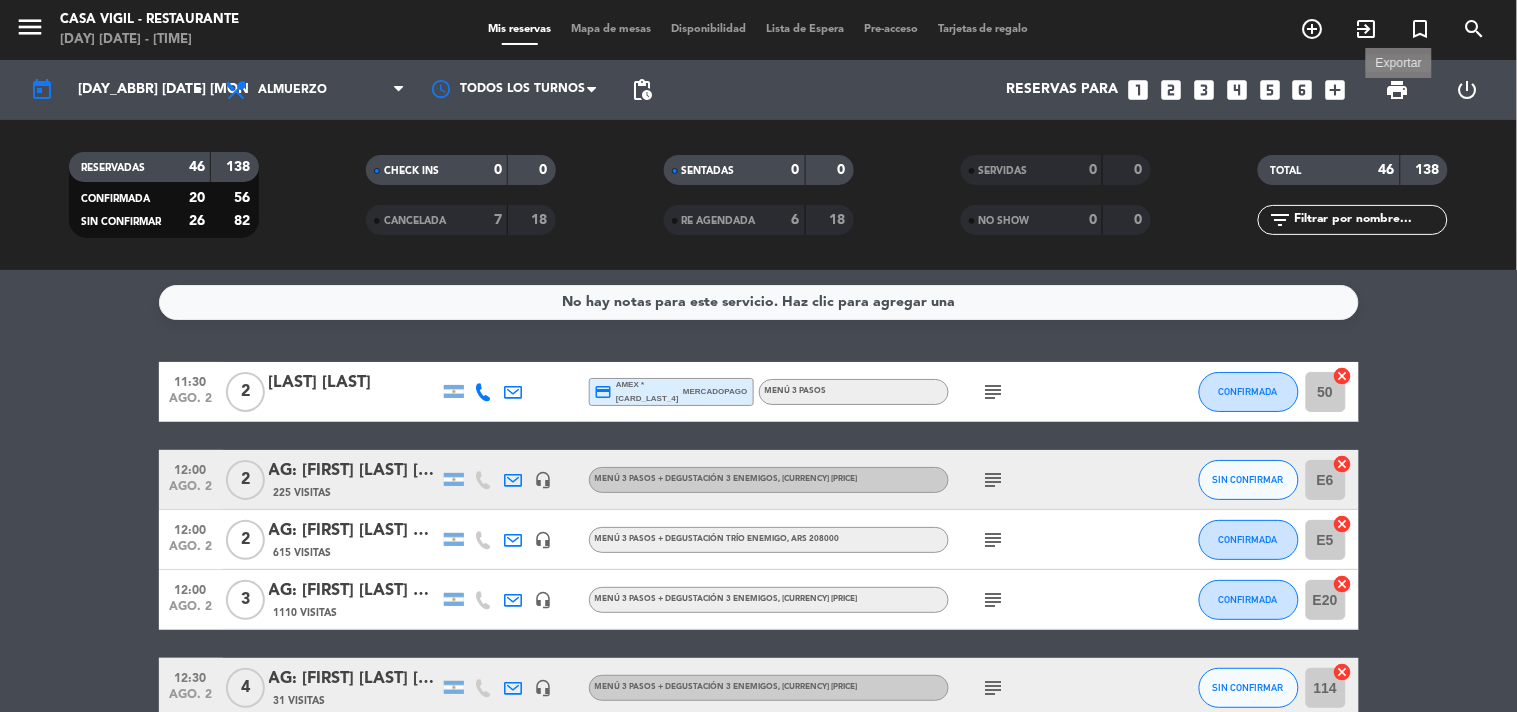 click on "print" at bounding box center [1398, 90] 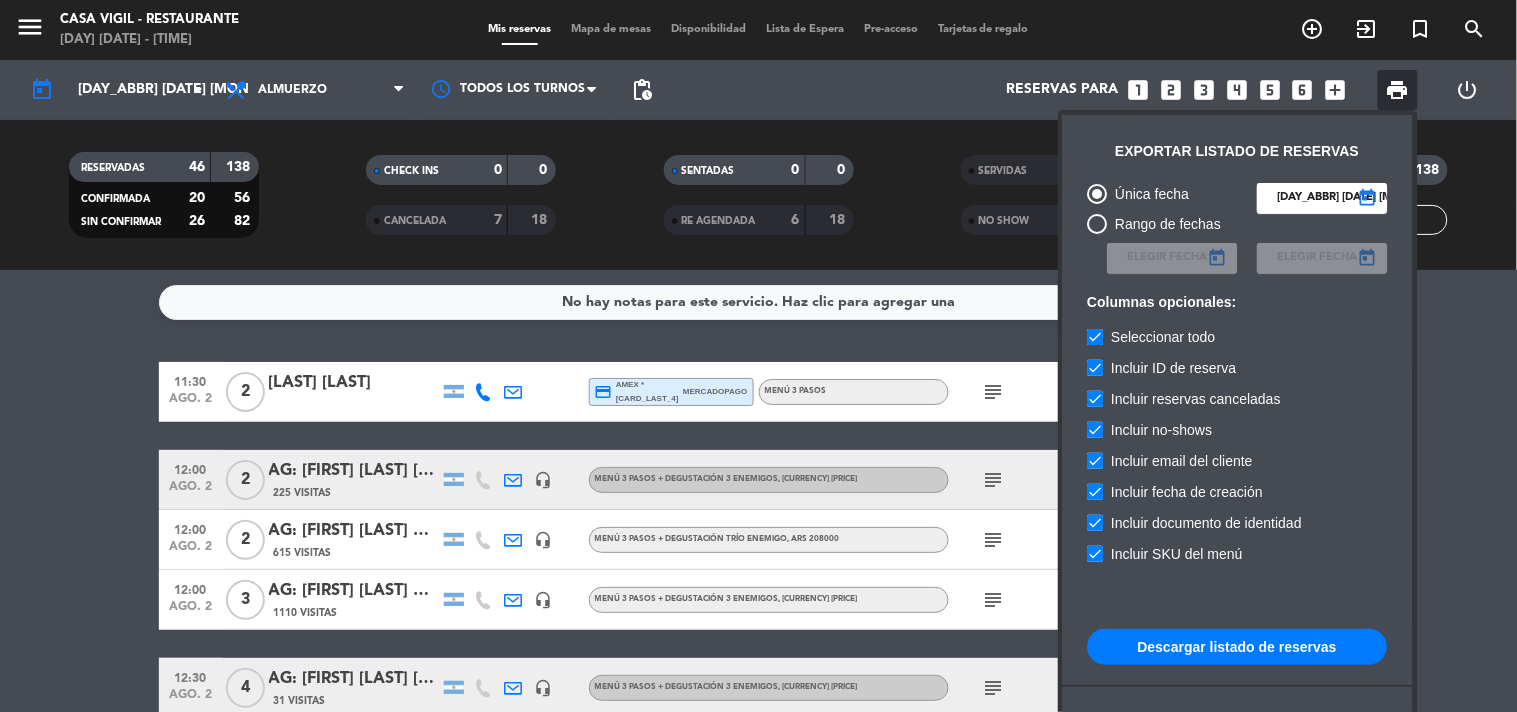 click on "Descargar listado de reservas" at bounding box center (1238, 647) 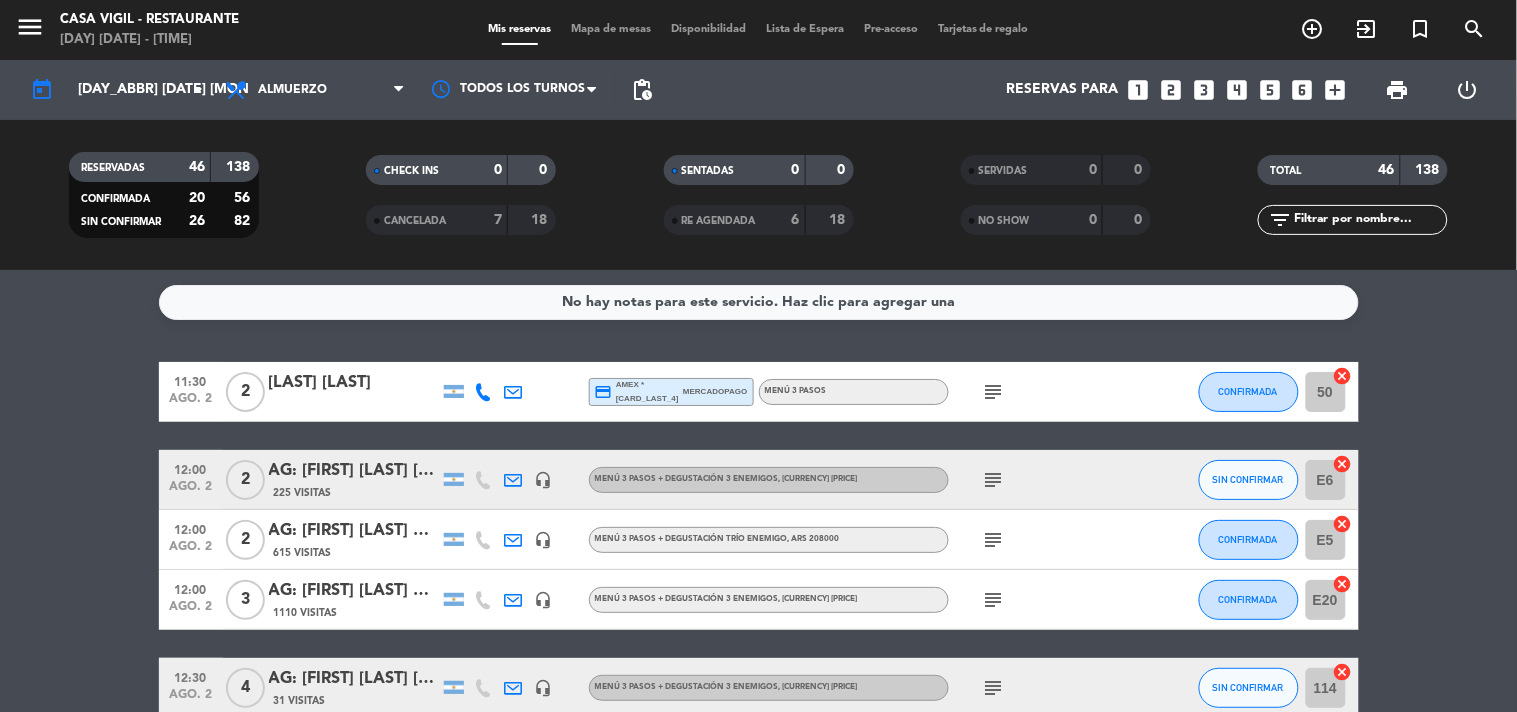 click on "print" at bounding box center [1398, 90] 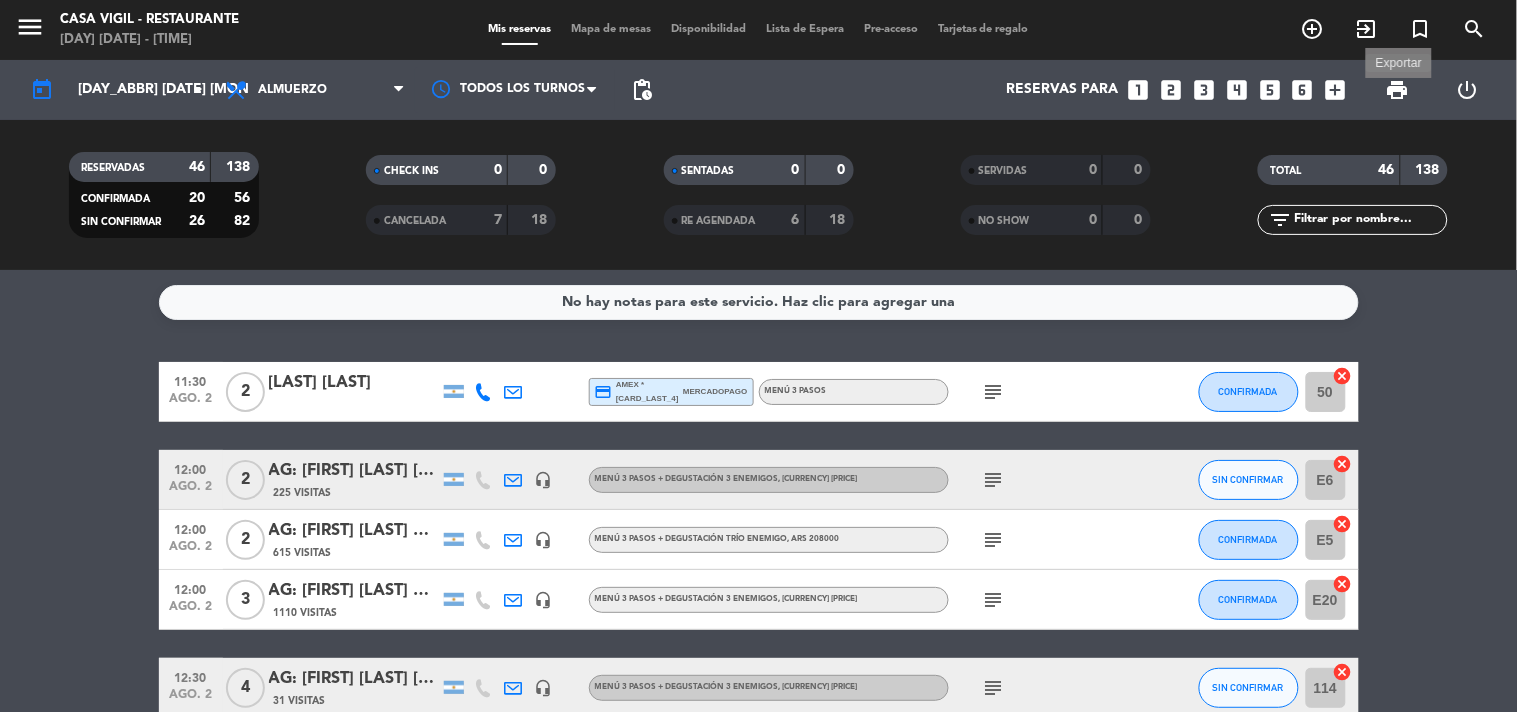 click on "print" at bounding box center [1398, 90] 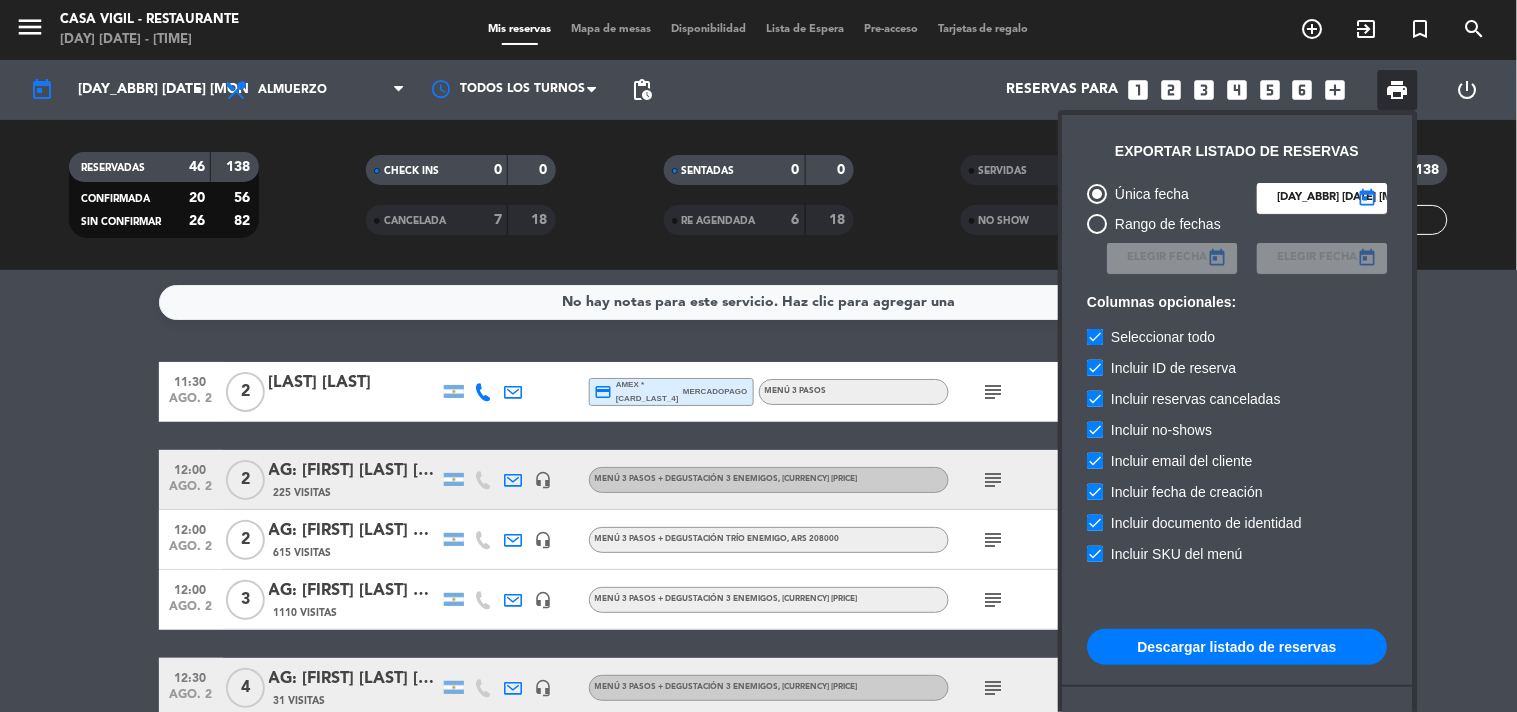 click at bounding box center (1096, 337) 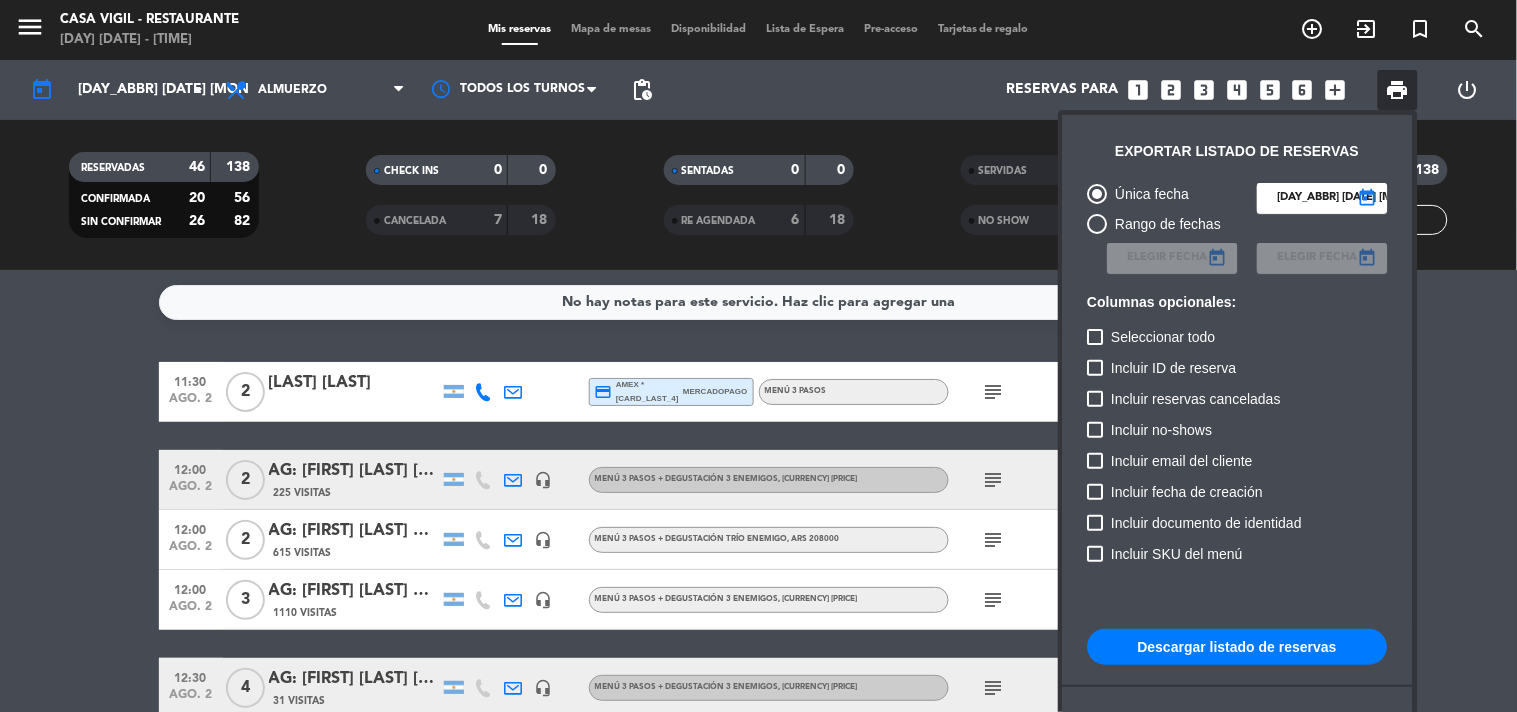 click on "Descargar listado de reservas" at bounding box center (1238, 647) 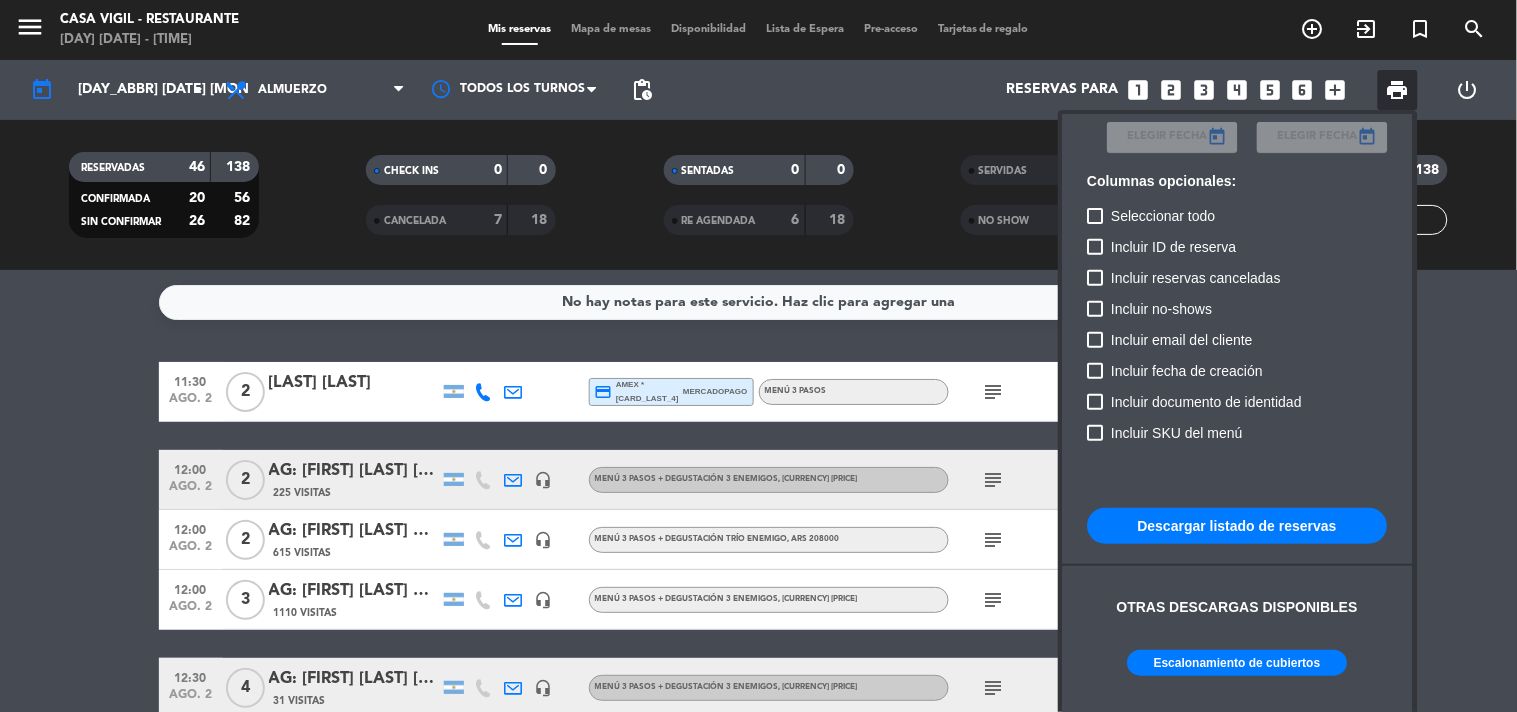 click on "Escalonamiento de cubiertos" at bounding box center [1238, 663] 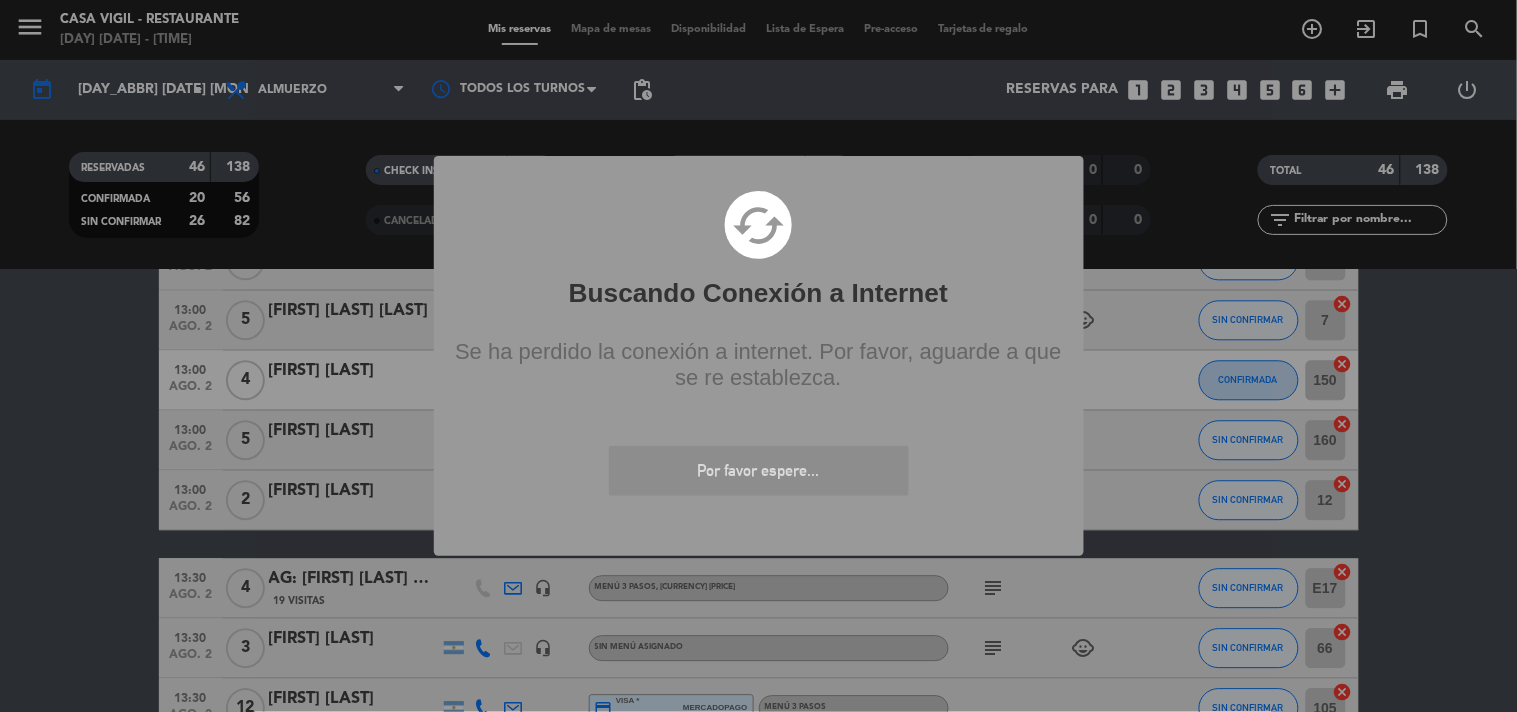 scroll, scrollTop: 1555, scrollLeft: 0, axis: vertical 